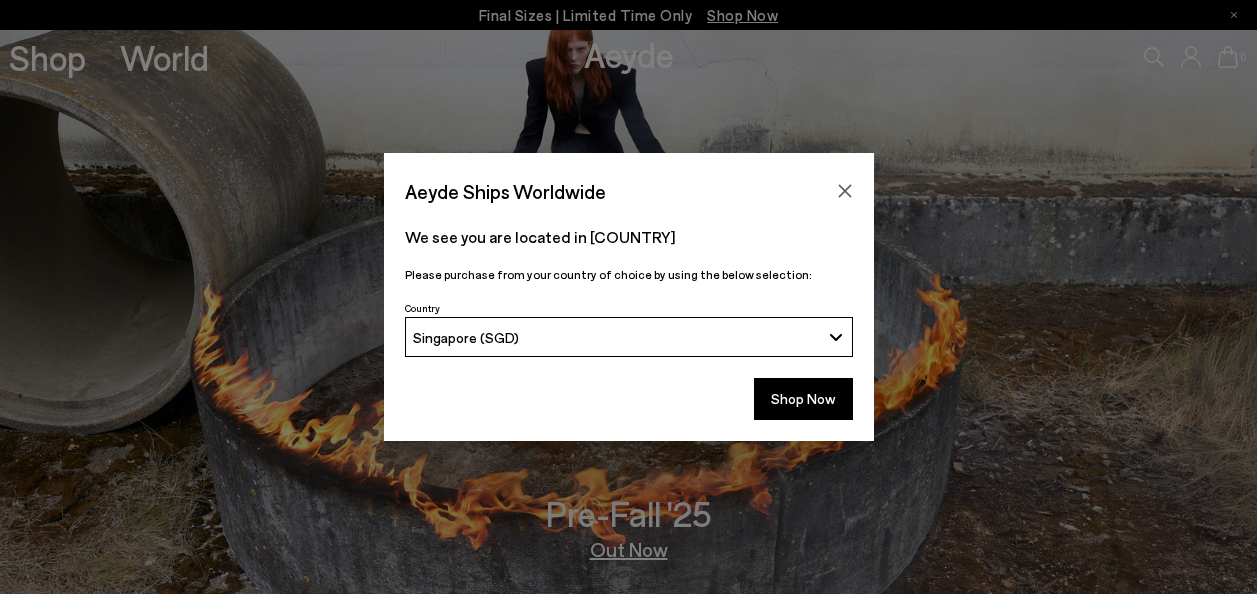 scroll, scrollTop: 0, scrollLeft: 0, axis: both 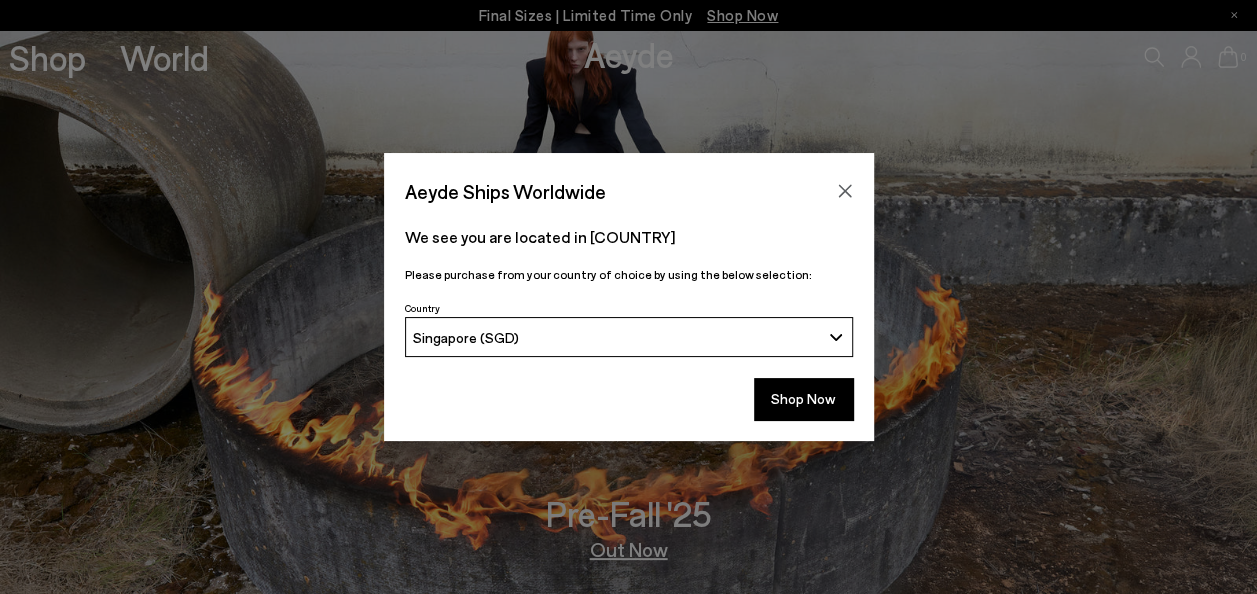 click on "Singapore (SGD)" at bounding box center [629, 337] 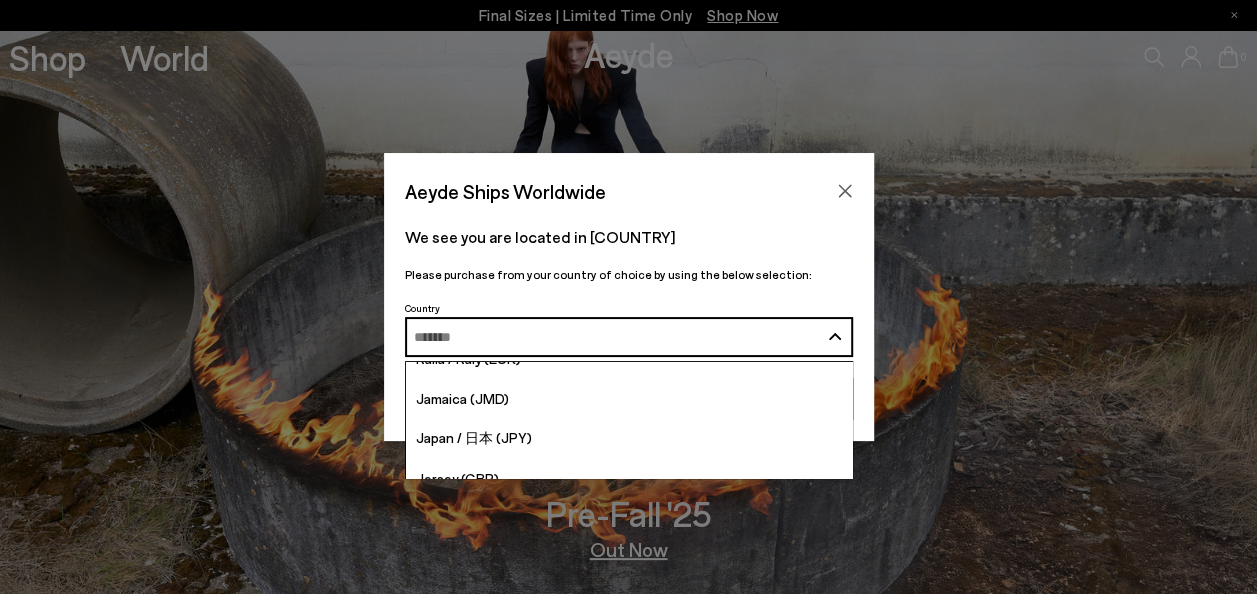 scroll, scrollTop: 3686, scrollLeft: 0, axis: vertical 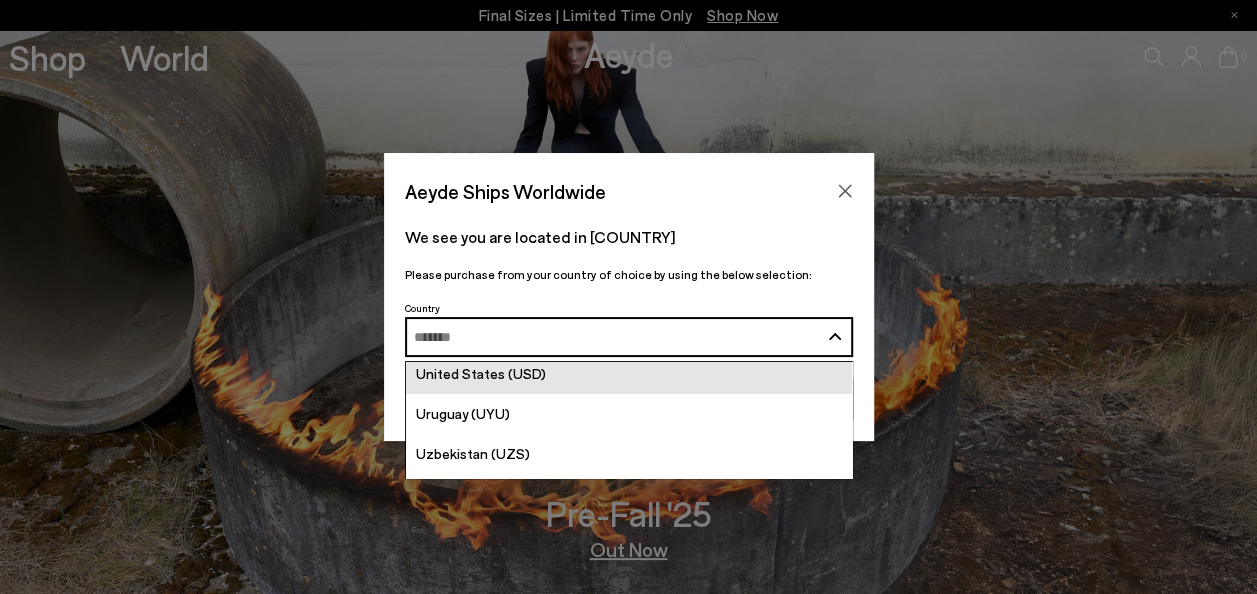 click on "United States (USD)" at bounding box center [481, 373] 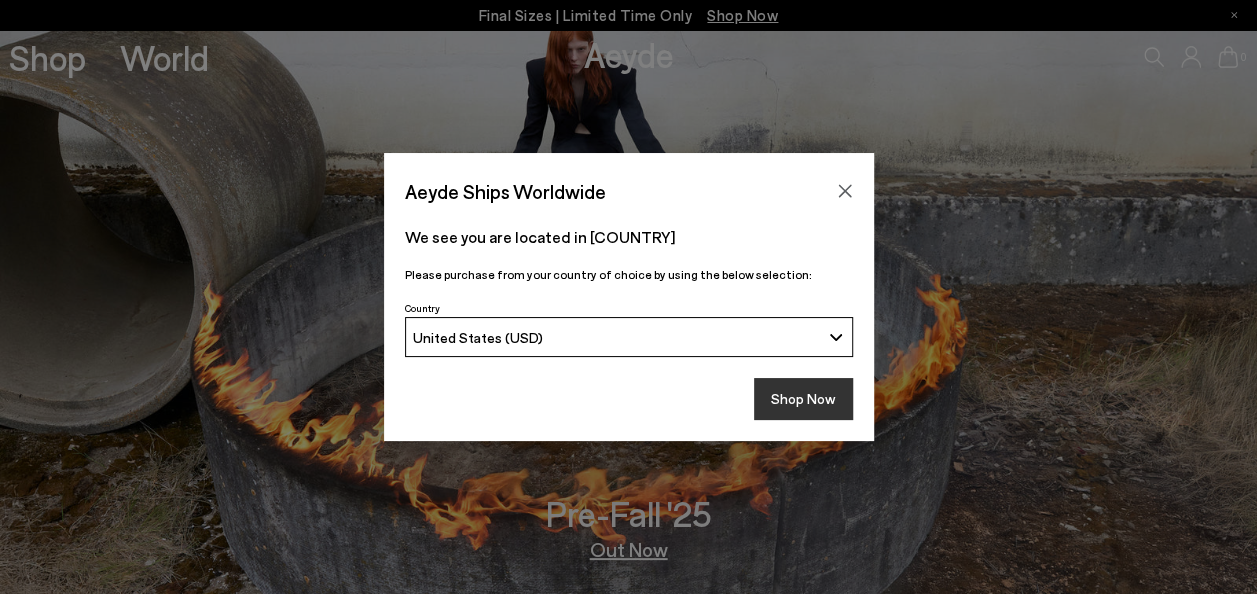 click on "Shop Now" at bounding box center [803, 399] 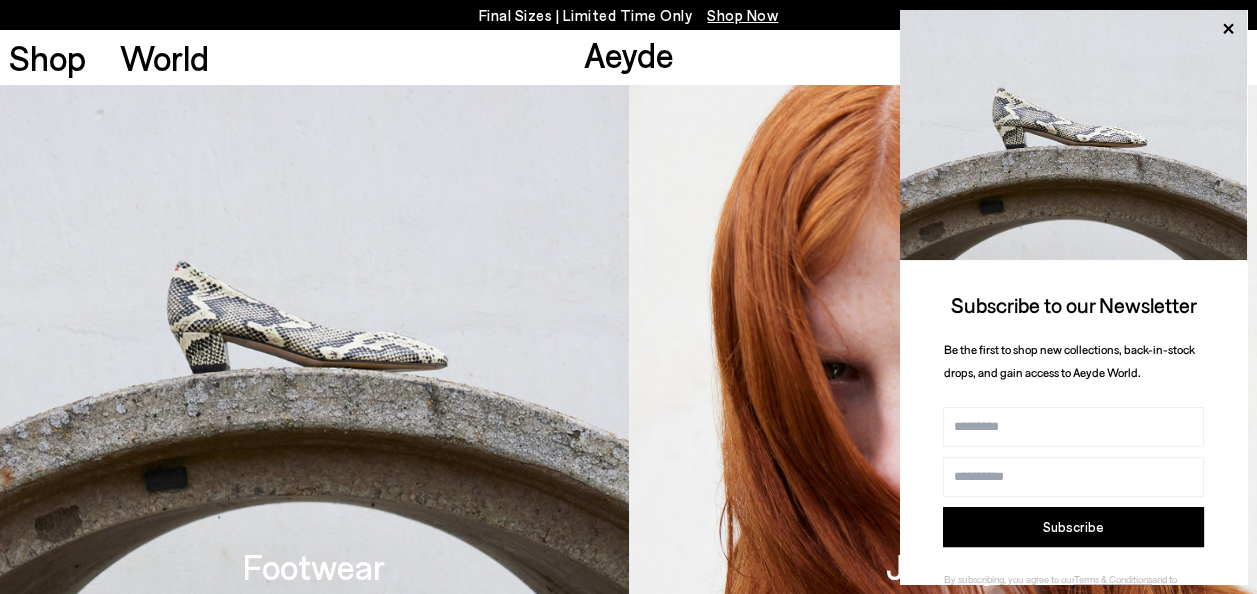 scroll, scrollTop: 573, scrollLeft: 0, axis: vertical 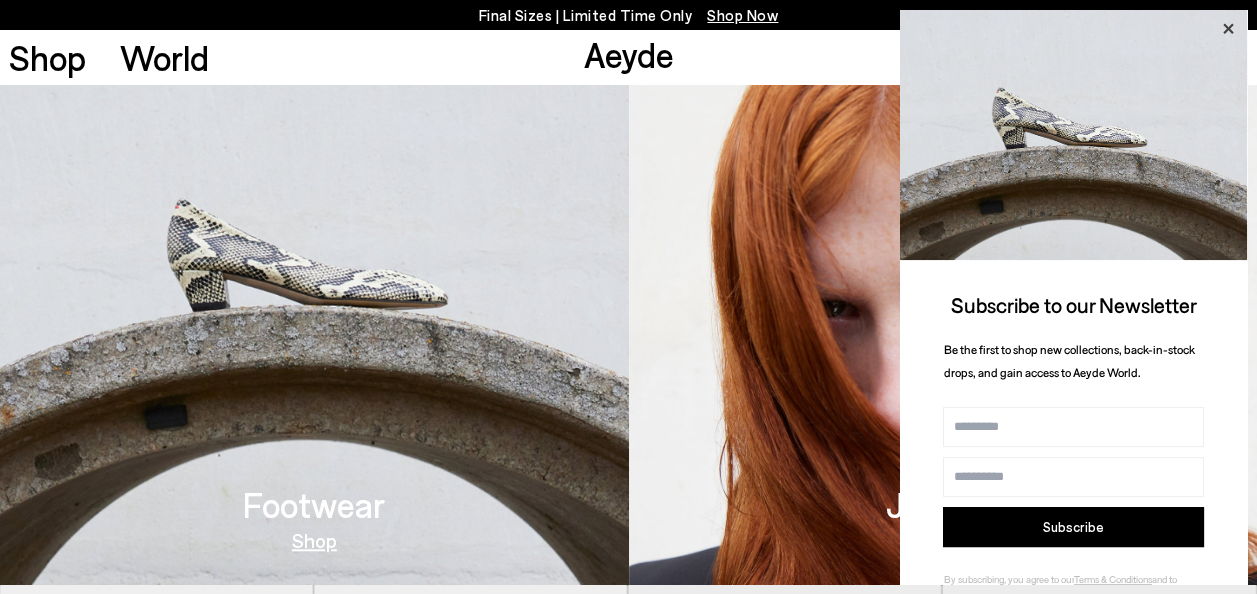 click 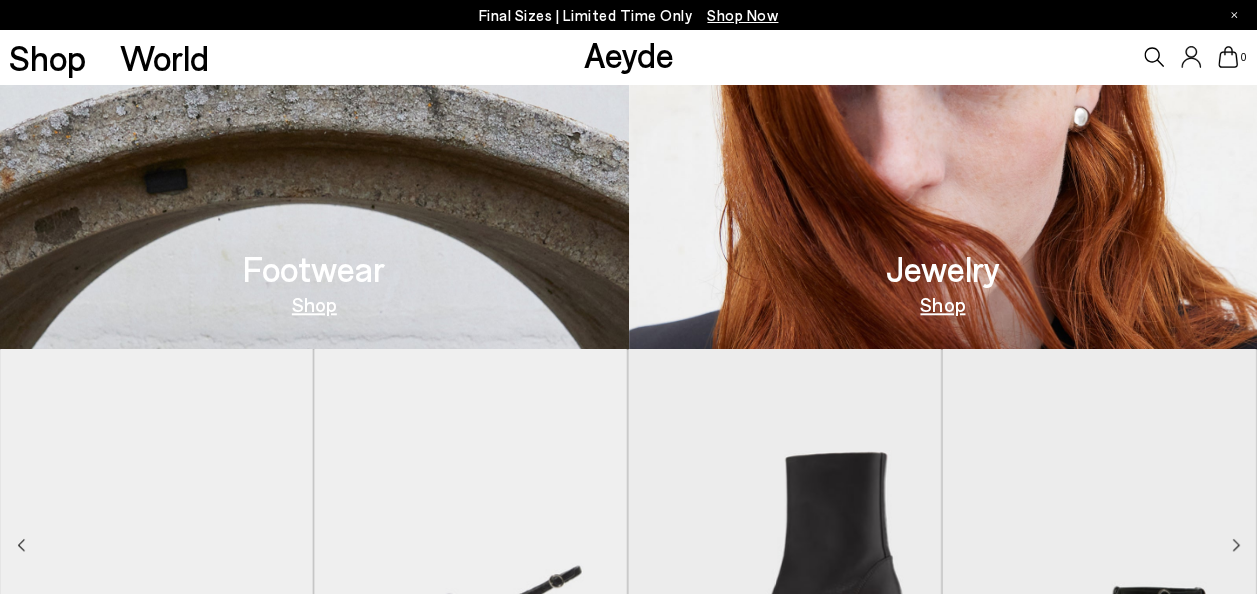 scroll, scrollTop: 810, scrollLeft: 0, axis: vertical 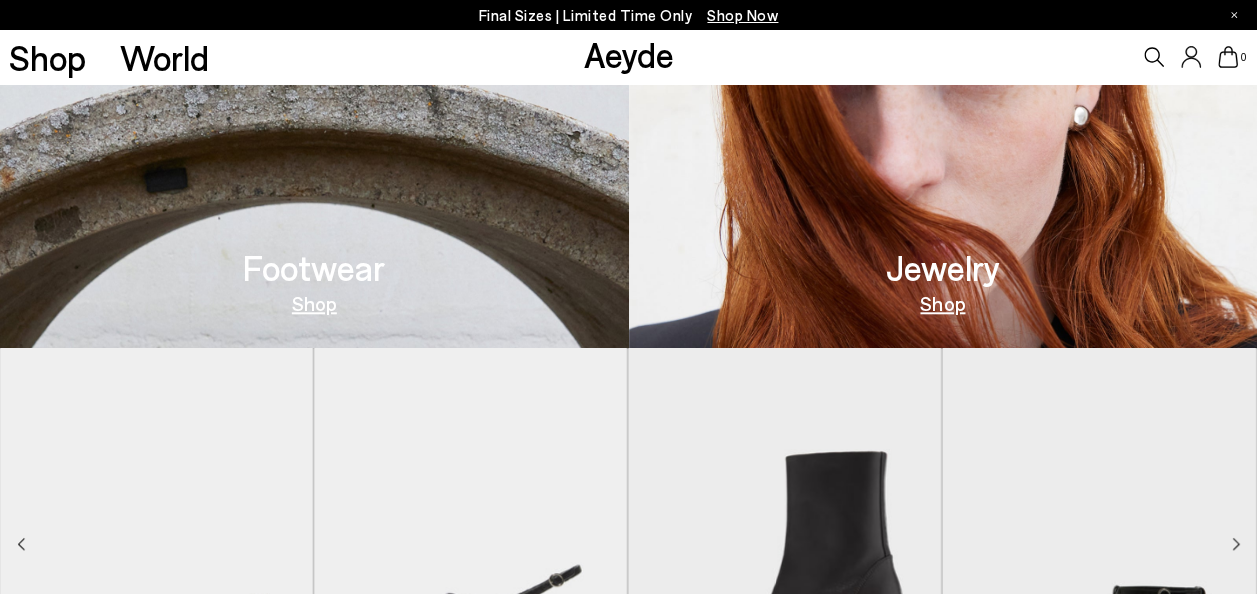 click on "Shop" at bounding box center [314, 303] 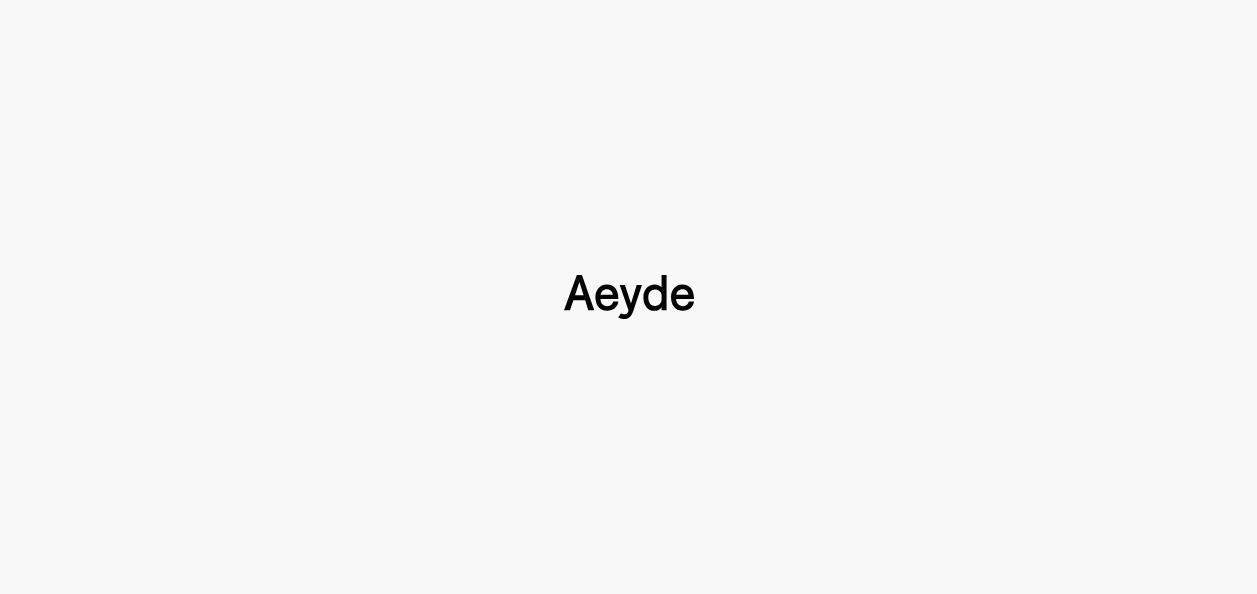 type 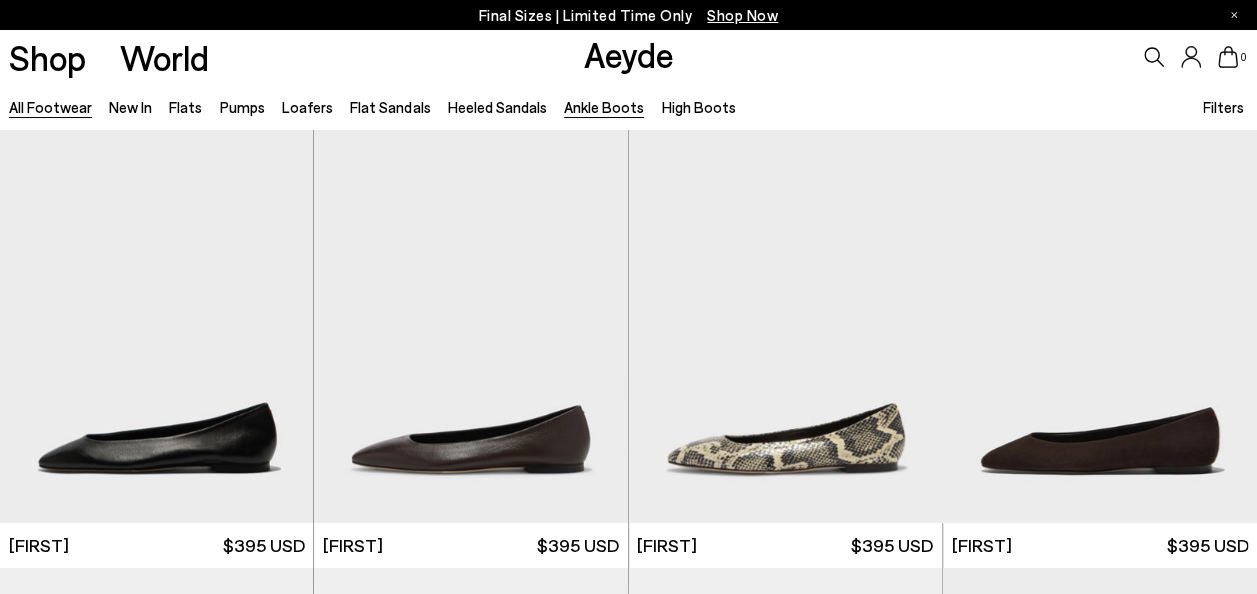 click on "Ankle Boots" at bounding box center [604, 107] 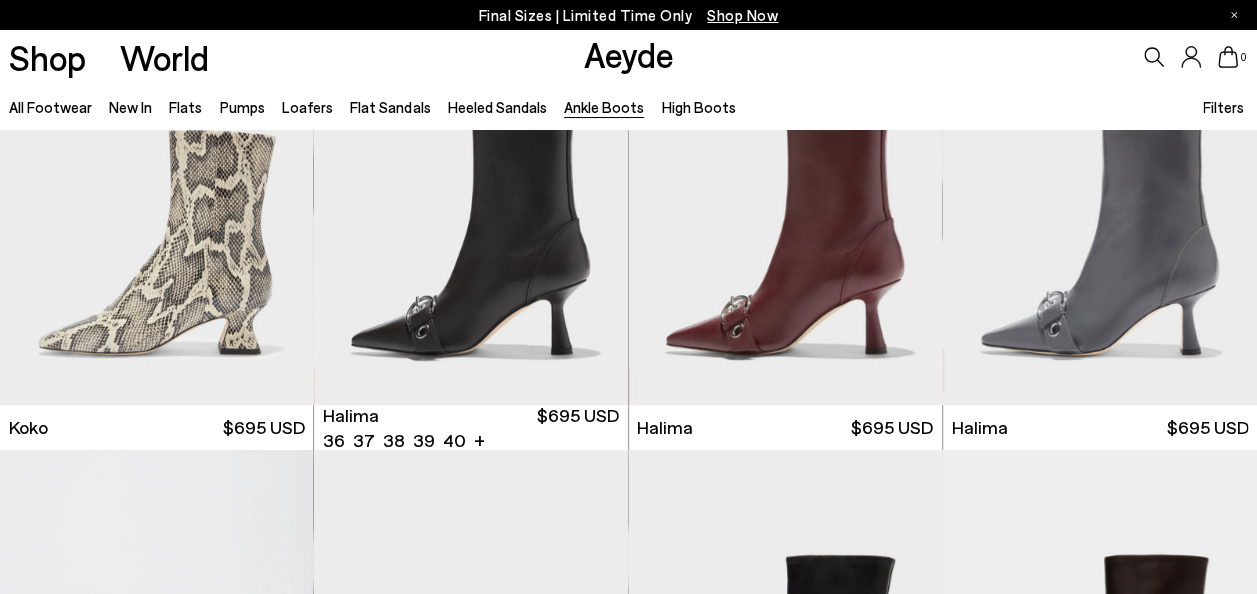 scroll, scrollTop: 590, scrollLeft: 0, axis: vertical 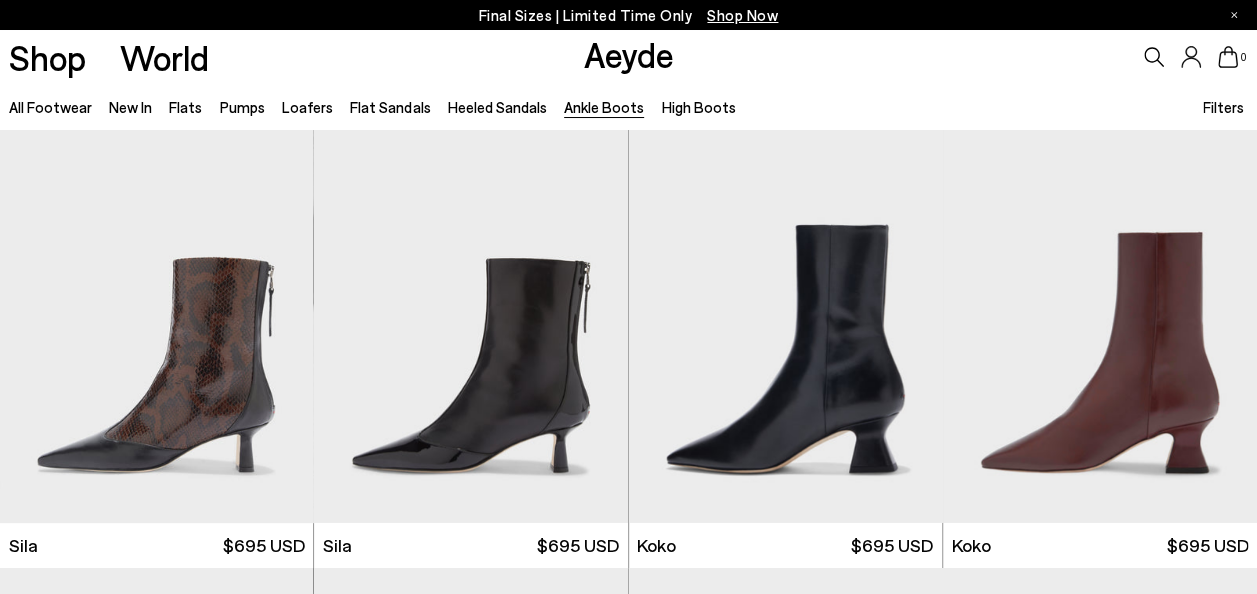 click 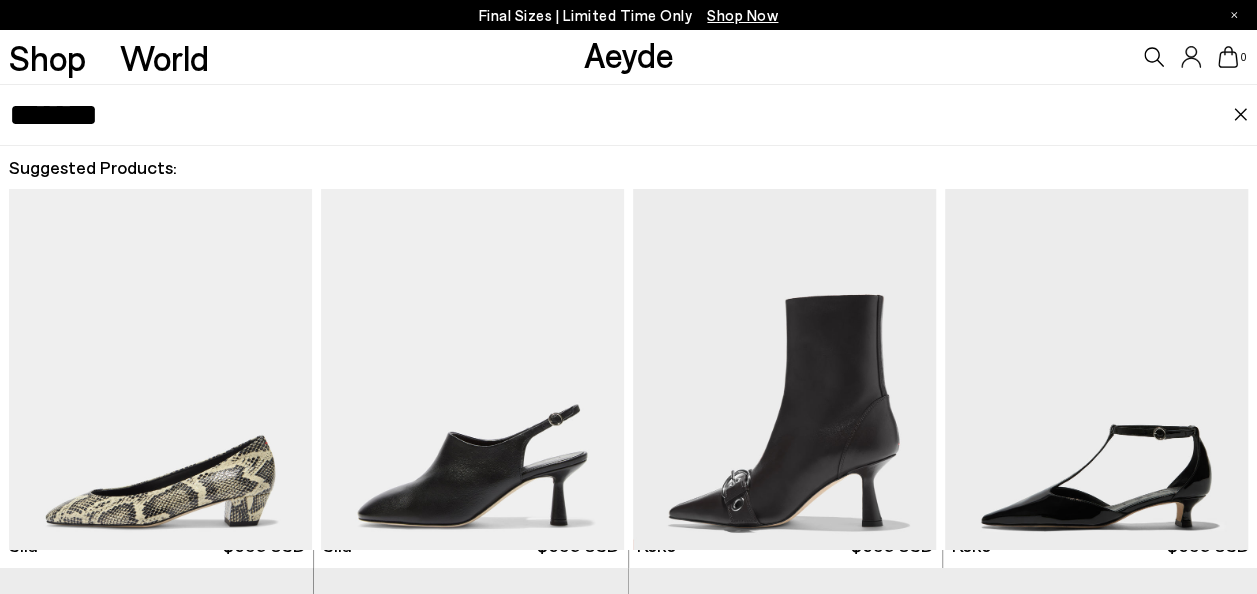 type on "*******" 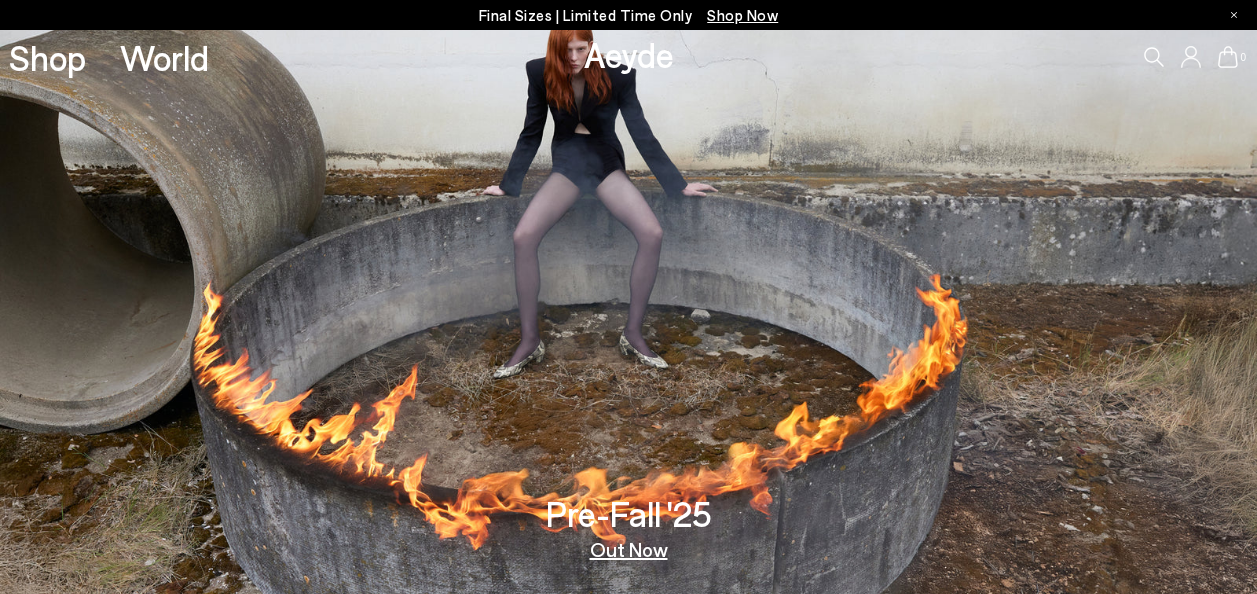 scroll, scrollTop: 0, scrollLeft: 0, axis: both 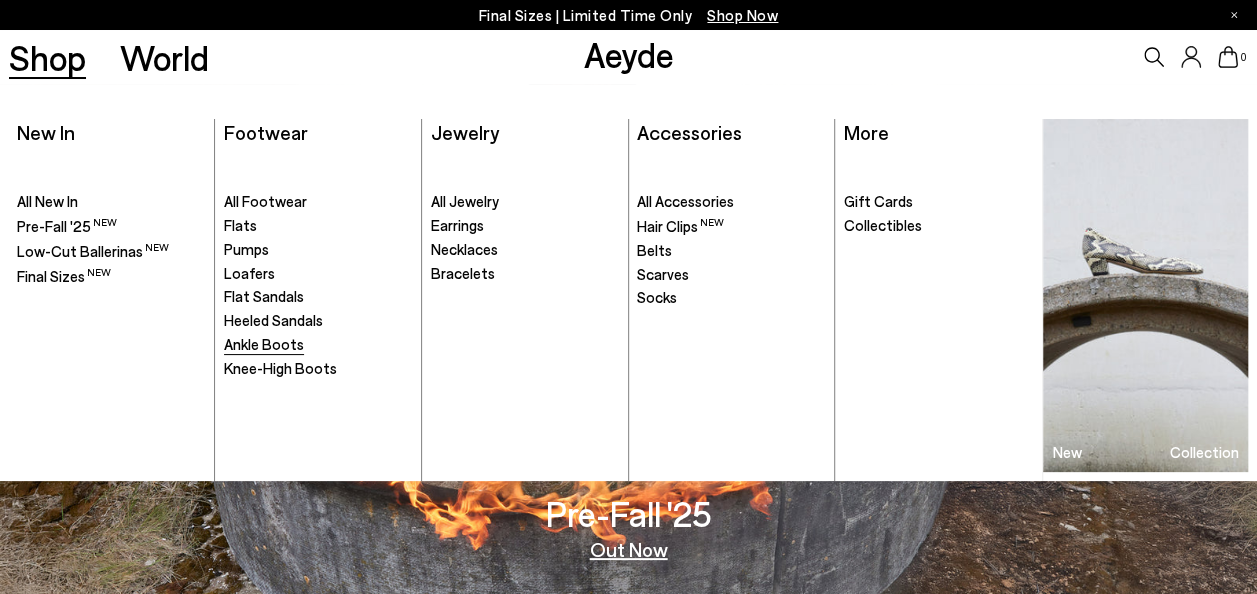click on "Ankle Boots" at bounding box center [264, 344] 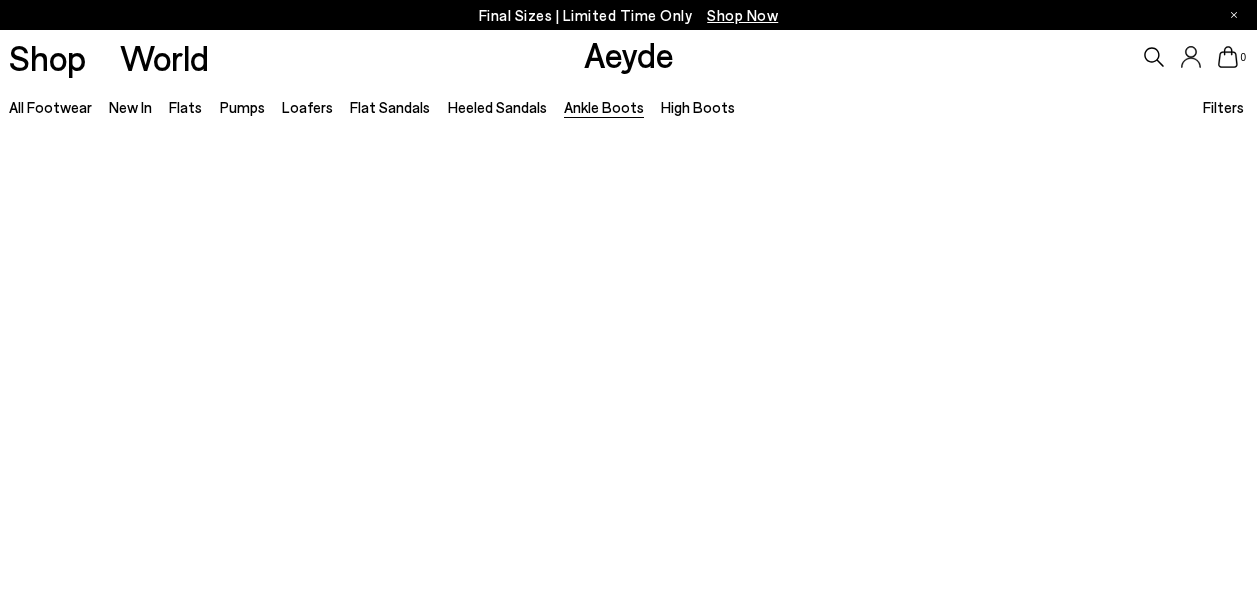 scroll, scrollTop: 0, scrollLeft: 0, axis: both 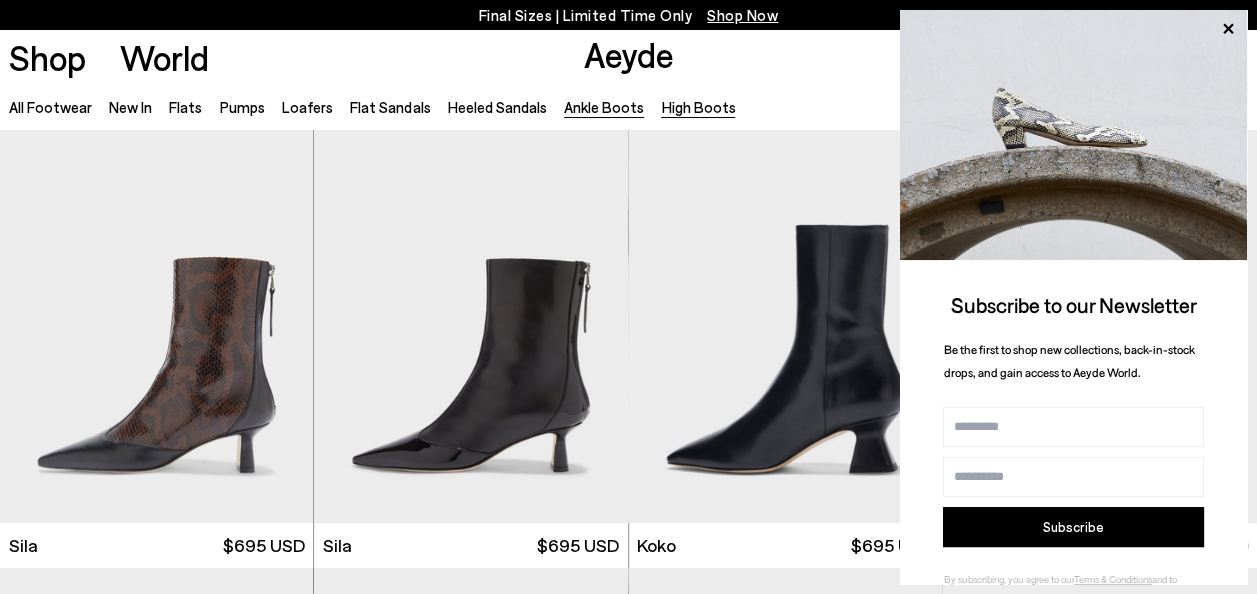click on "High Boots" at bounding box center [698, 107] 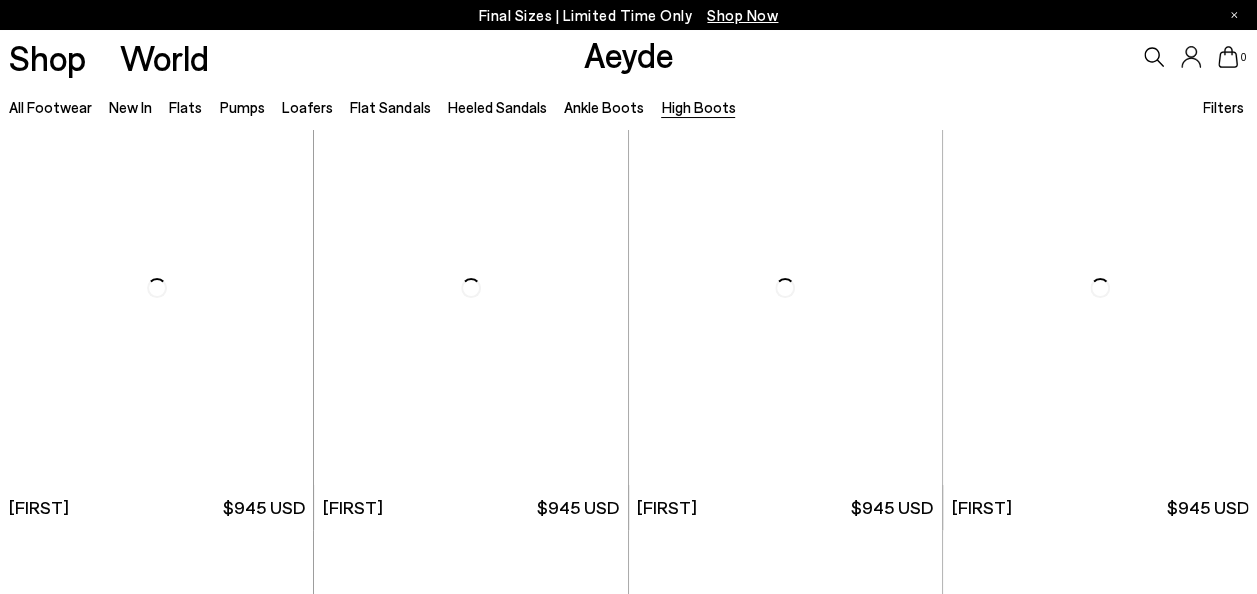scroll, scrollTop: 32, scrollLeft: 0, axis: vertical 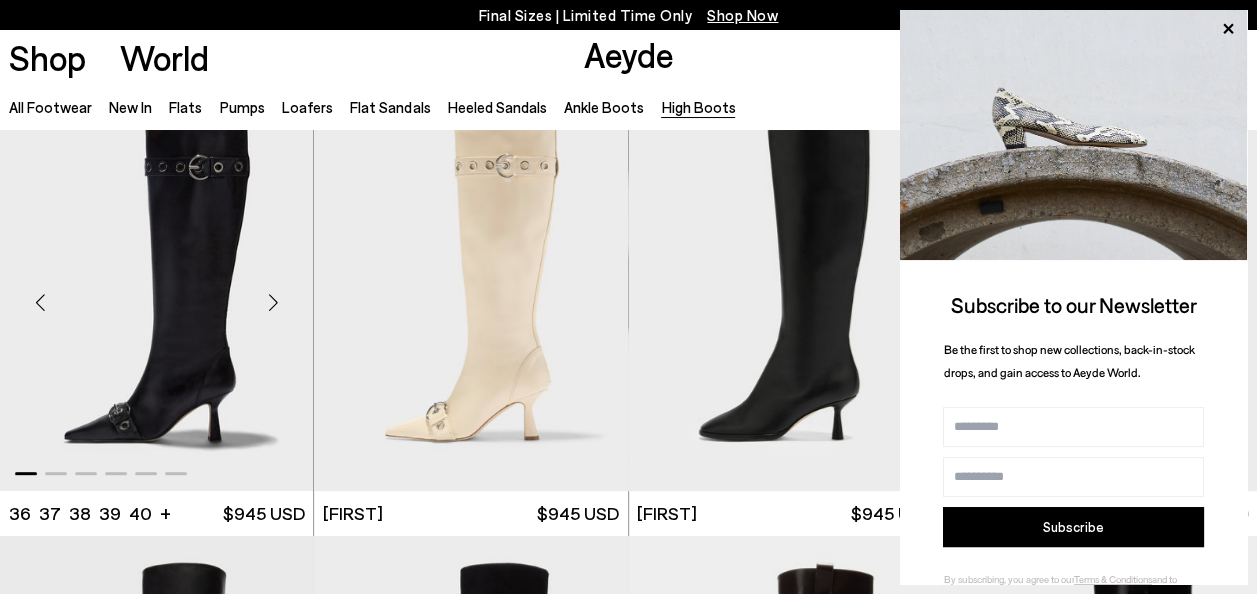 click at bounding box center [157, 294] 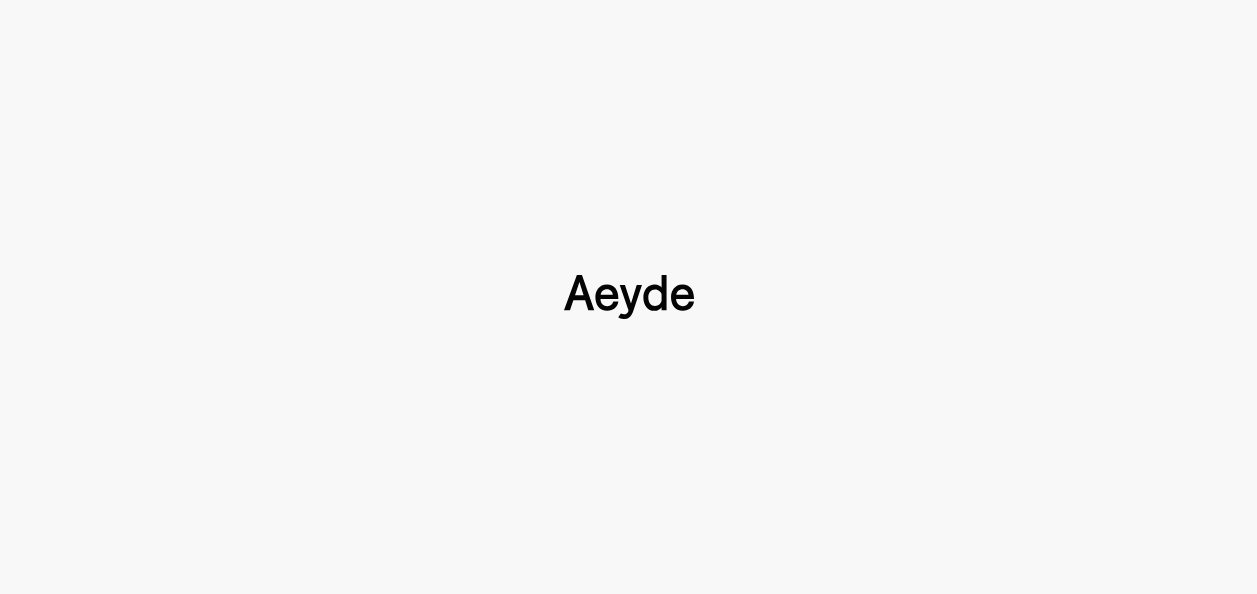 scroll, scrollTop: 0, scrollLeft: 0, axis: both 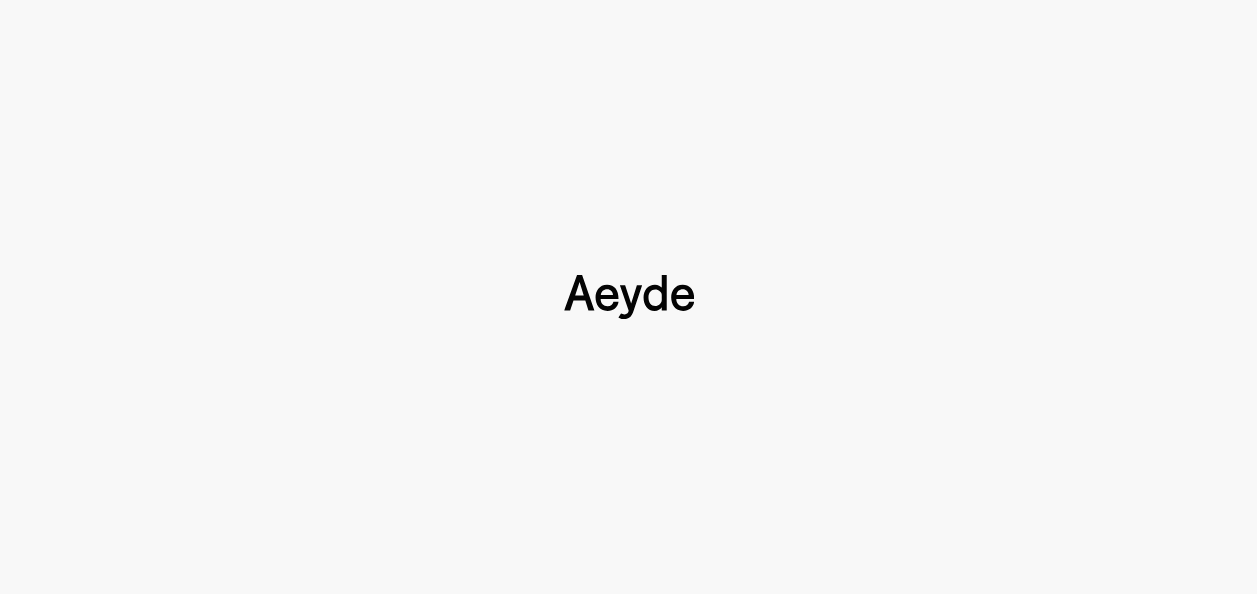 type 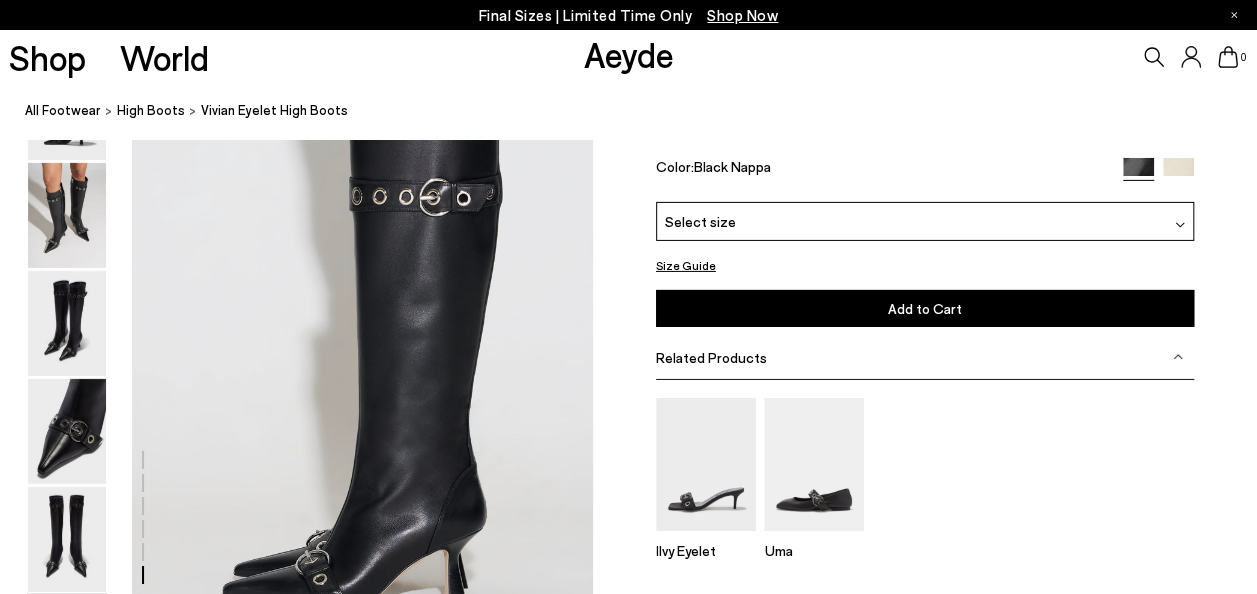 scroll, scrollTop: 3431, scrollLeft: 0, axis: vertical 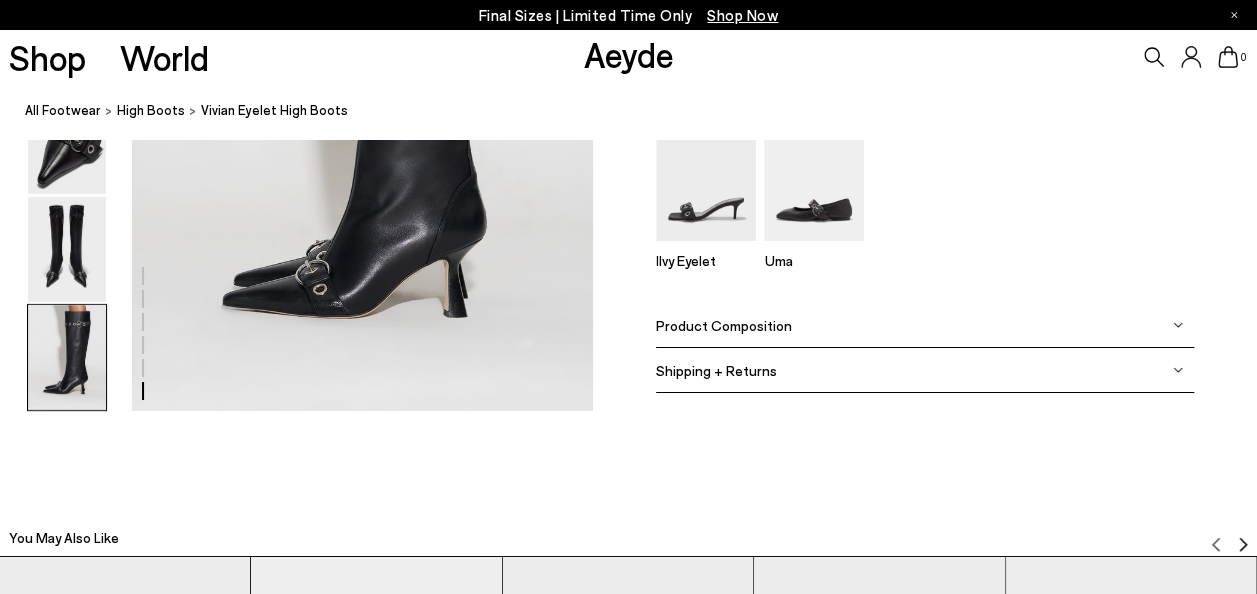 click at bounding box center [1178, 325] 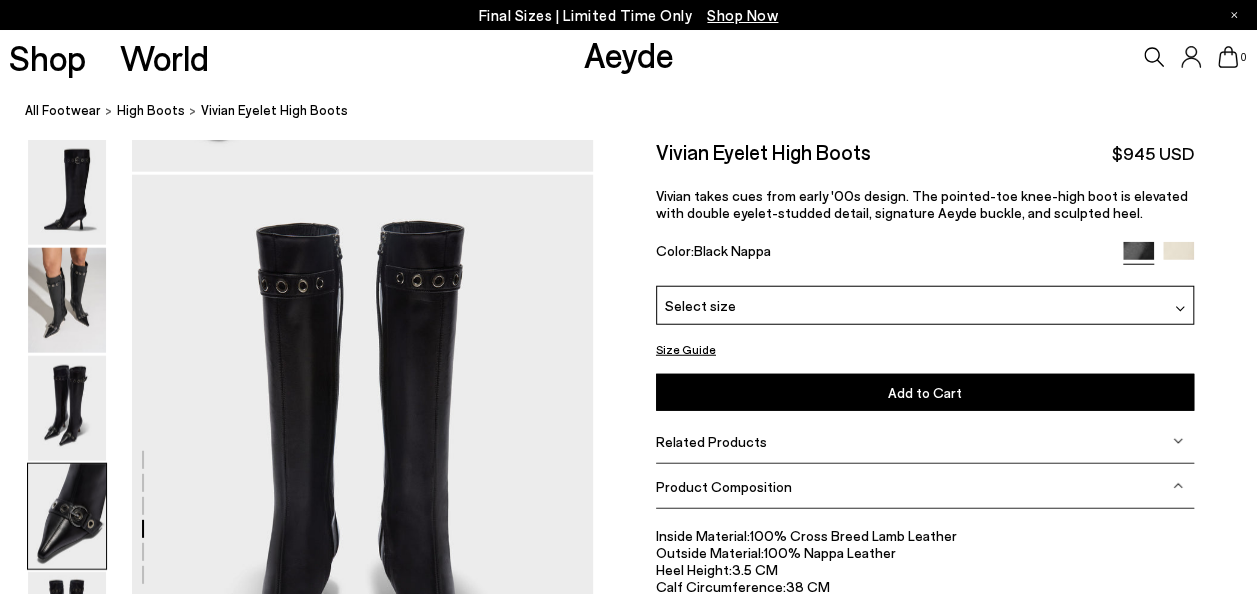 scroll, scrollTop: 2433, scrollLeft: 0, axis: vertical 